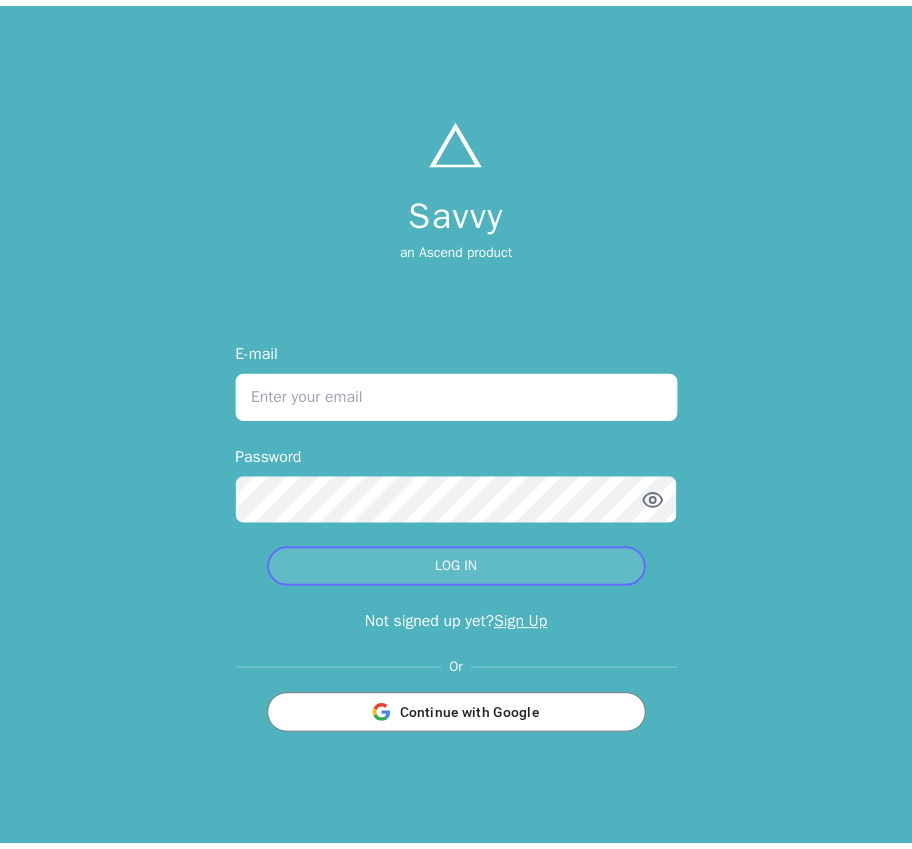 scroll, scrollTop: 0, scrollLeft: 0, axis: both 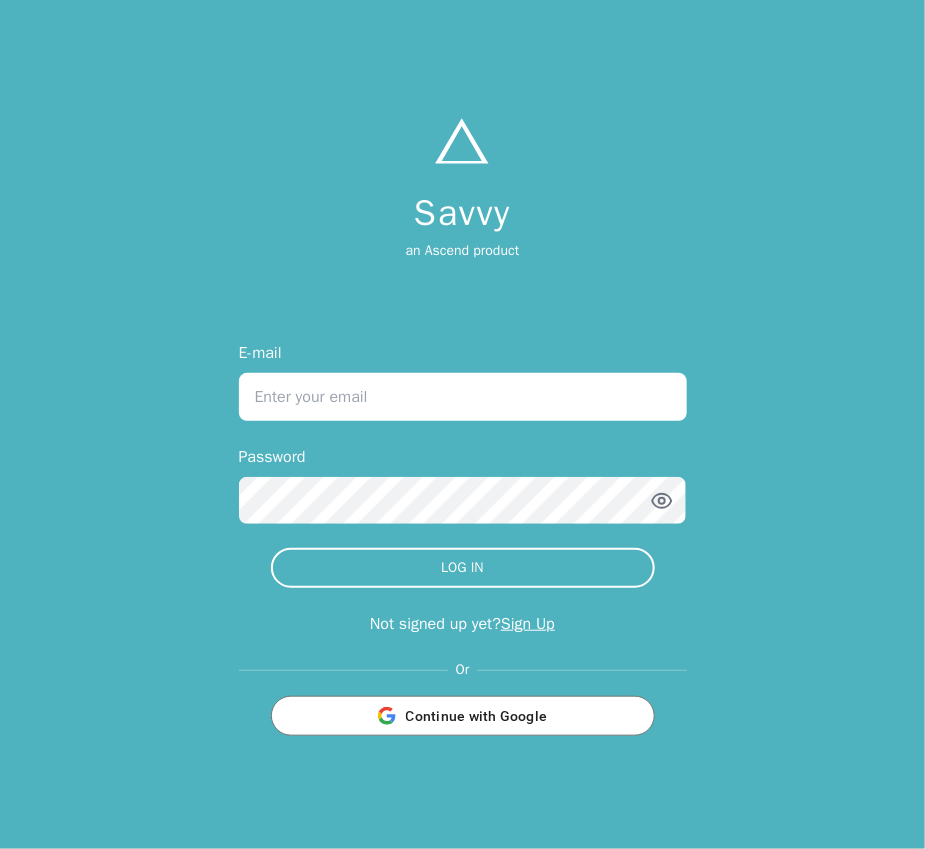 click on "Savvy an Ascend product E-mail Password LOG IN Not signed up yet?  Sign Up Or Continue with Google" at bounding box center (462, 424) 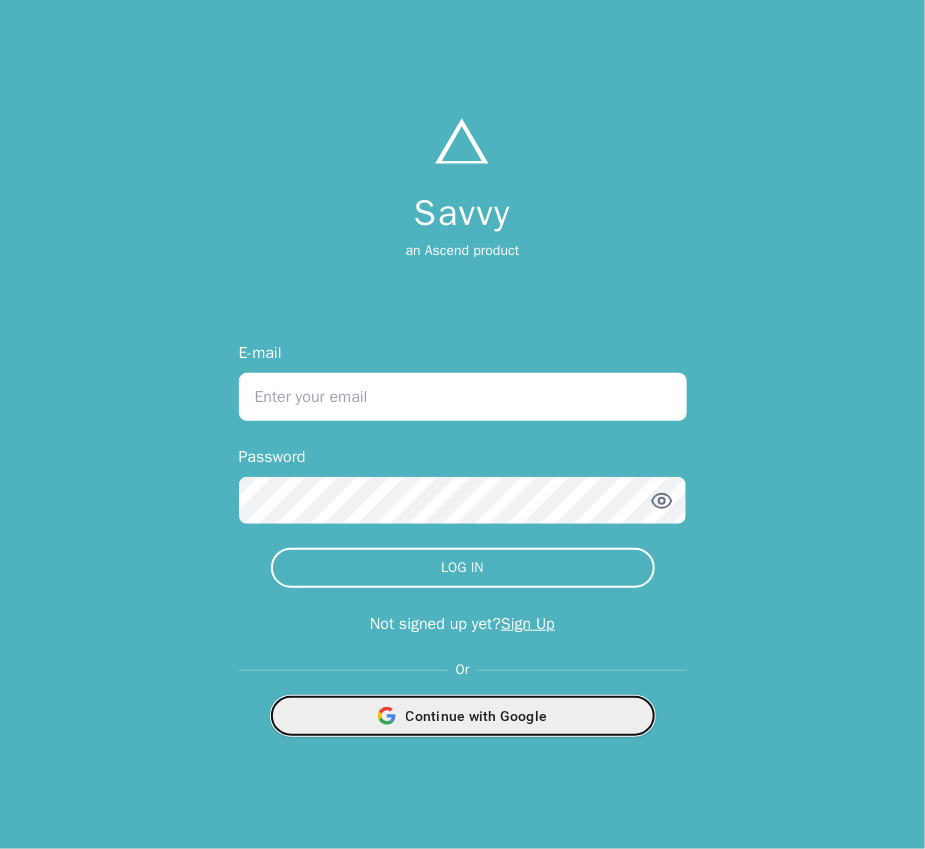 click on "Continue with Google" at bounding box center [463, 716] 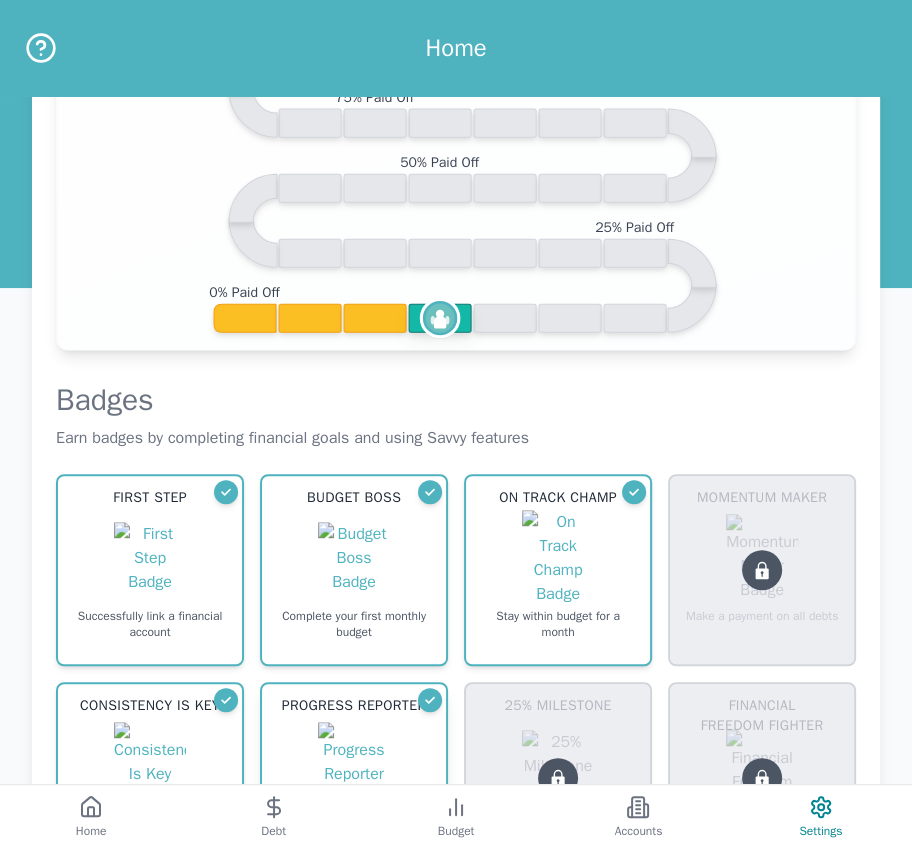 scroll, scrollTop: 648, scrollLeft: 0, axis: vertical 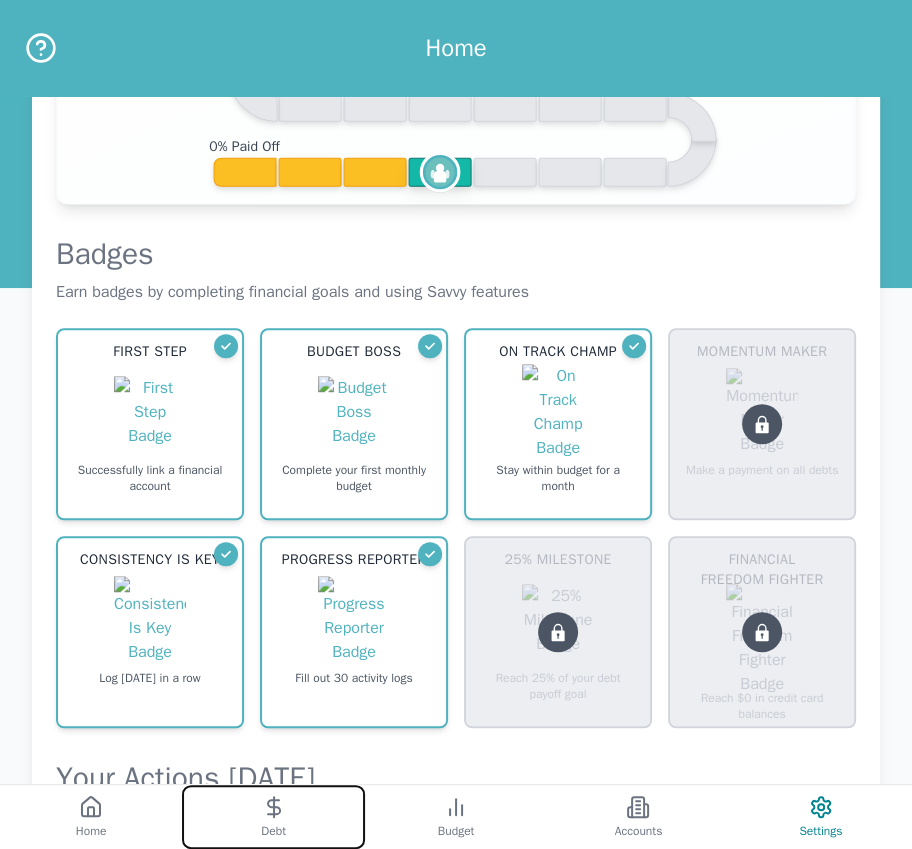 click on "Debt" at bounding box center (273, 817) 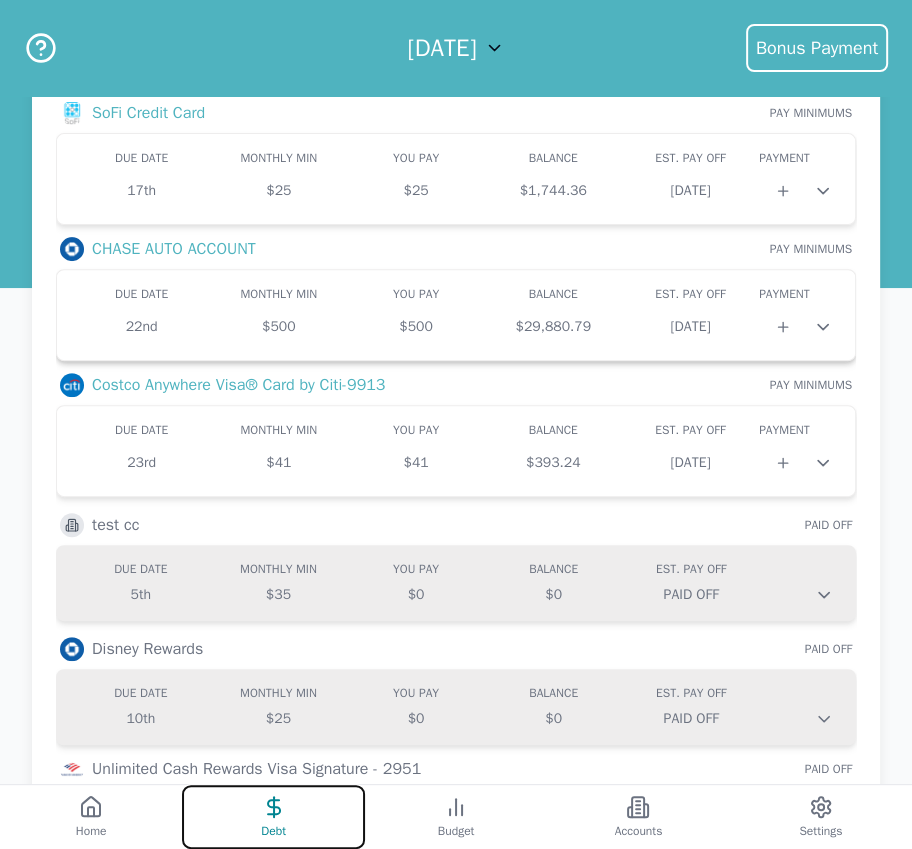 scroll, scrollTop: 0, scrollLeft: 0, axis: both 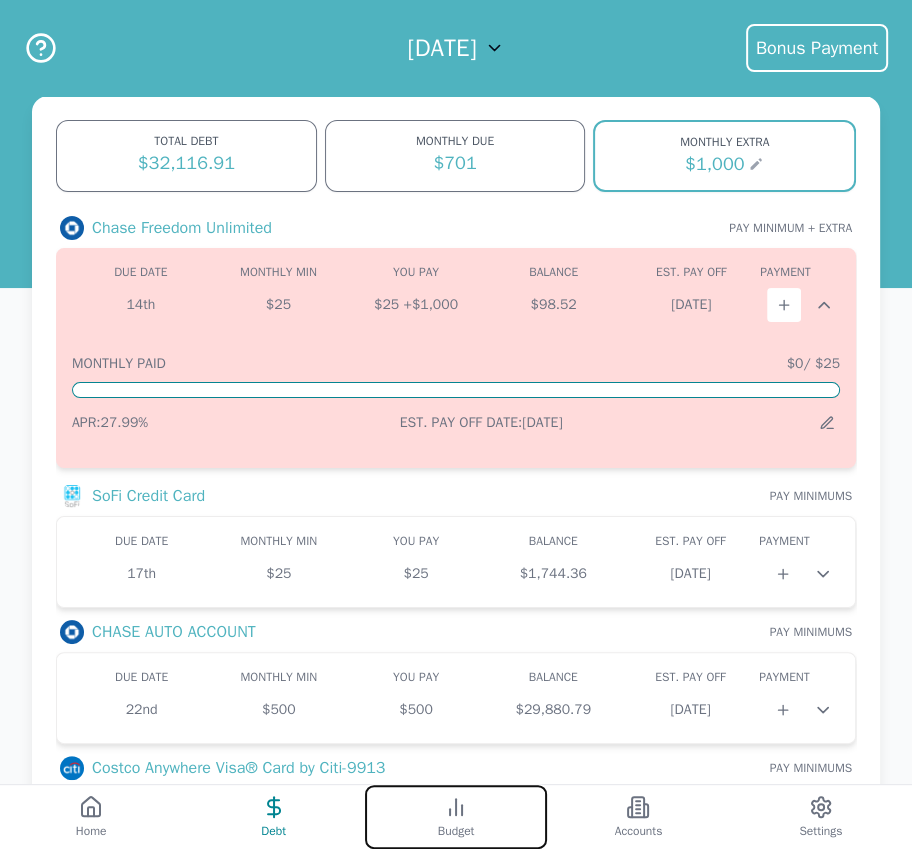 click 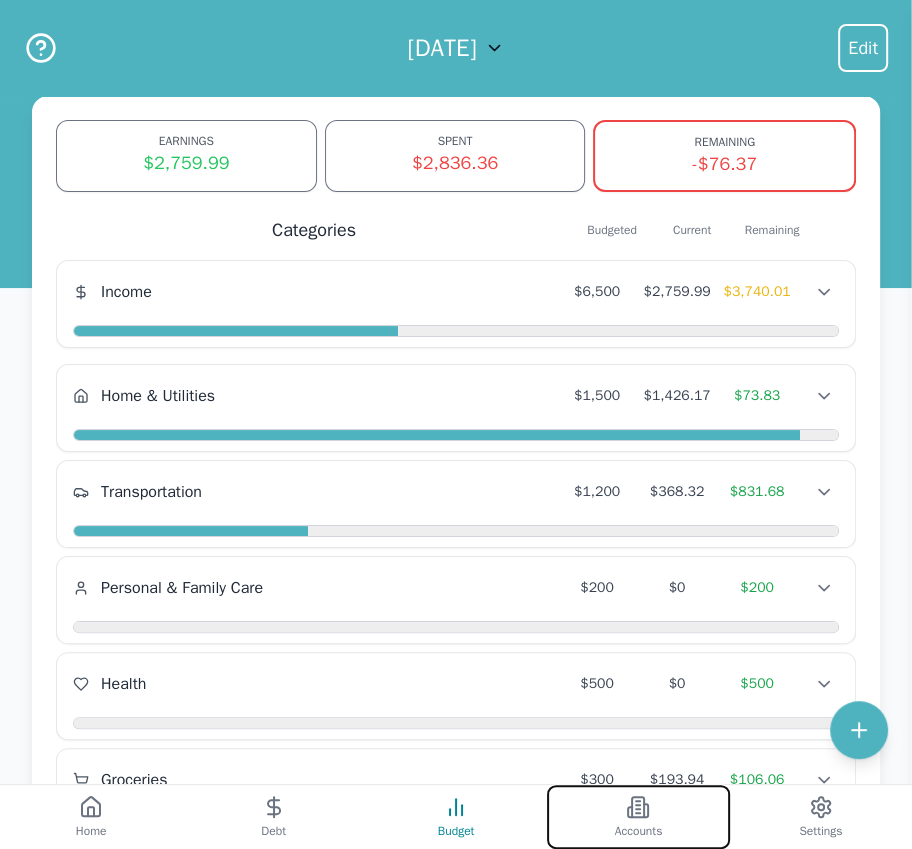 click on "Accounts" at bounding box center (638, 817) 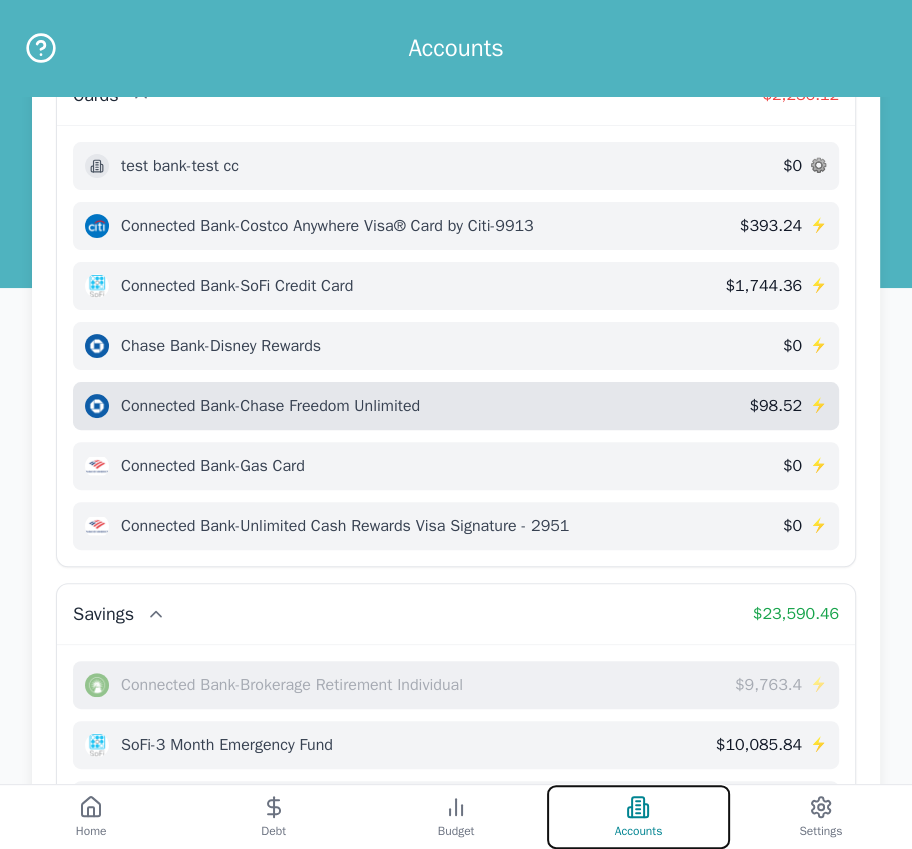 scroll, scrollTop: 247, scrollLeft: 0, axis: vertical 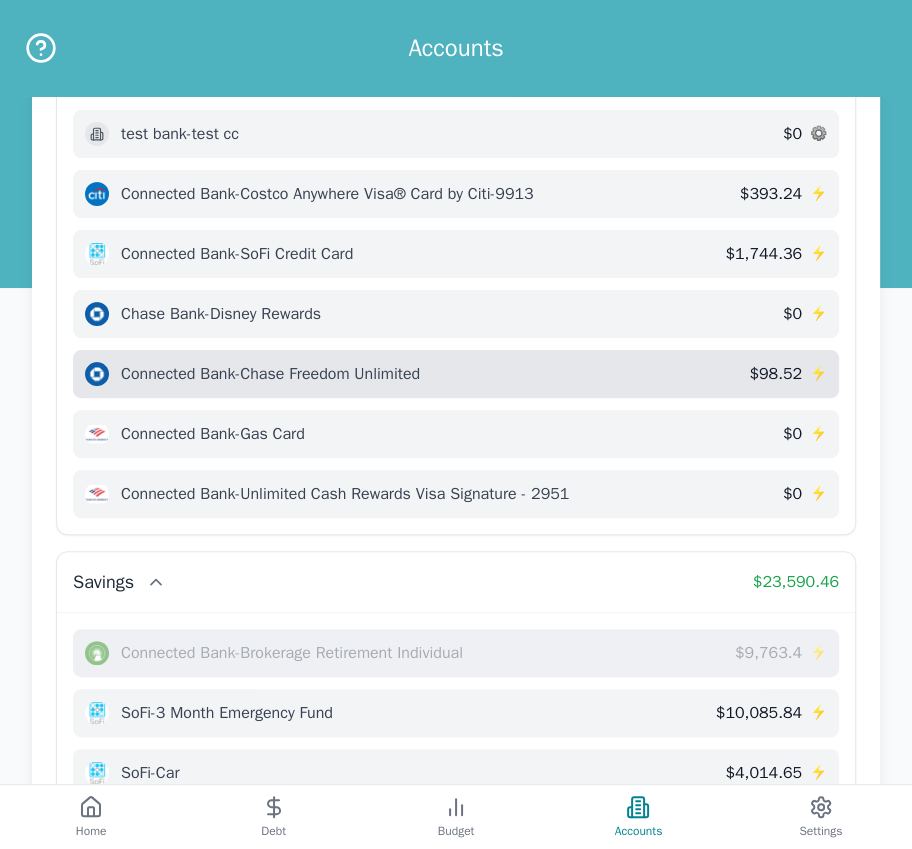 click on "Connected Bank  -  Chase Freedom Unlimited $ 98.52 ⚡" at bounding box center (456, 374) 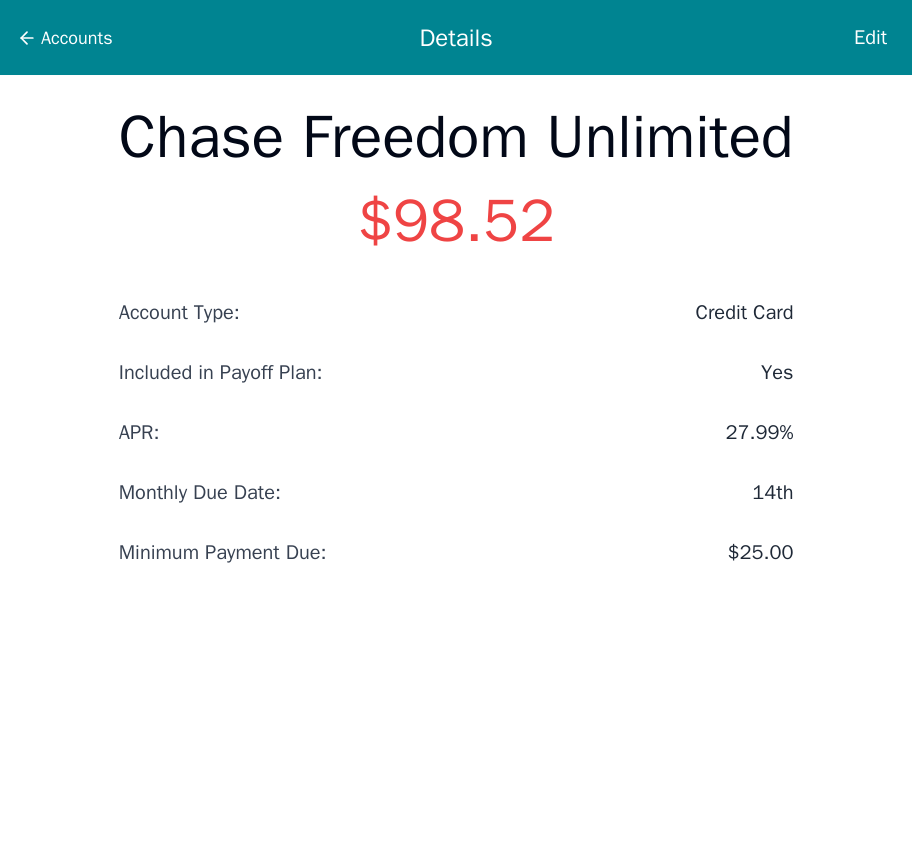 scroll, scrollTop: 0, scrollLeft: 0, axis: both 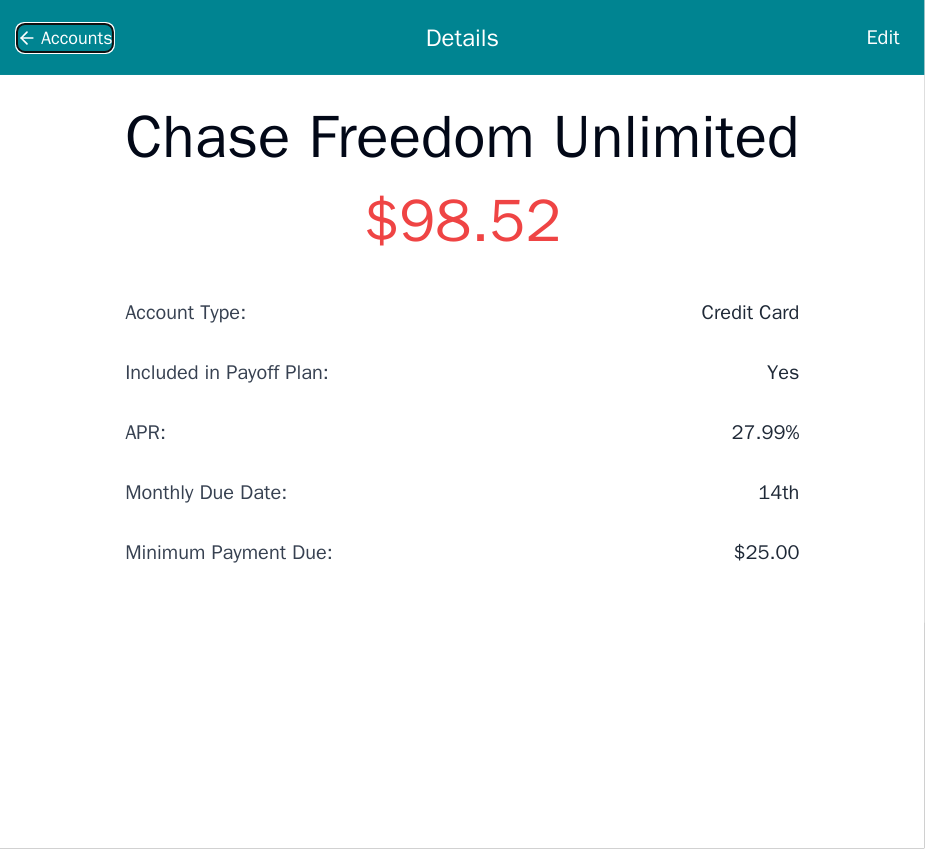 click on "Accounts" at bounding box center [77, 38] 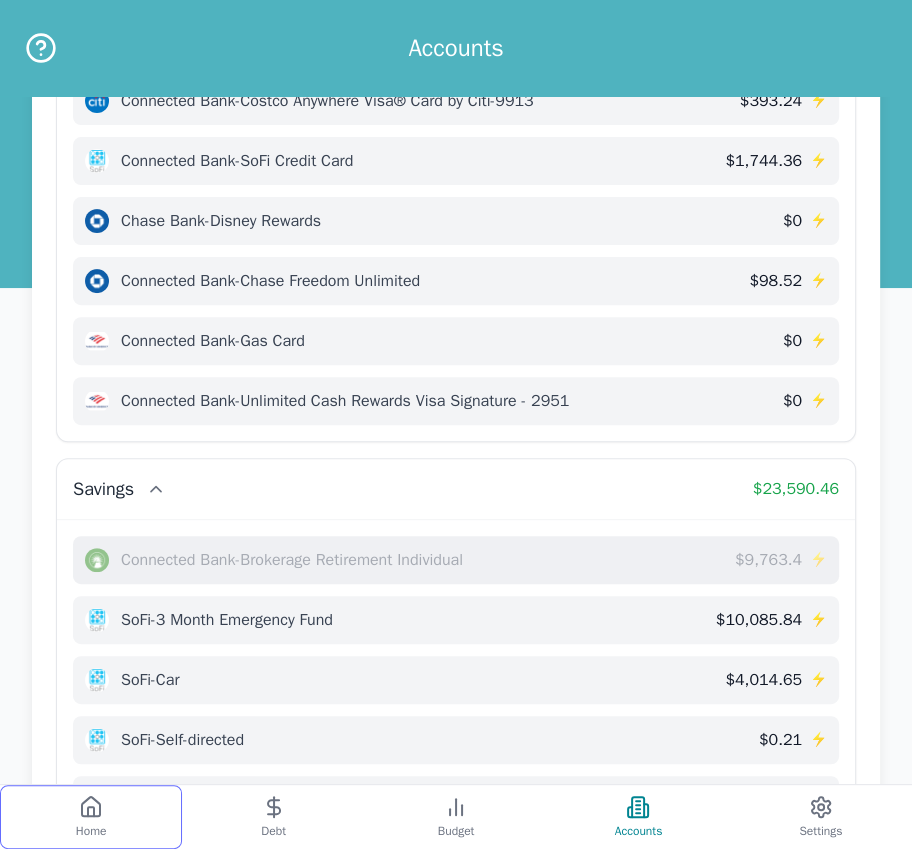 scroll, scrollTop: 350, scrollLeft: 0, axis: vertical 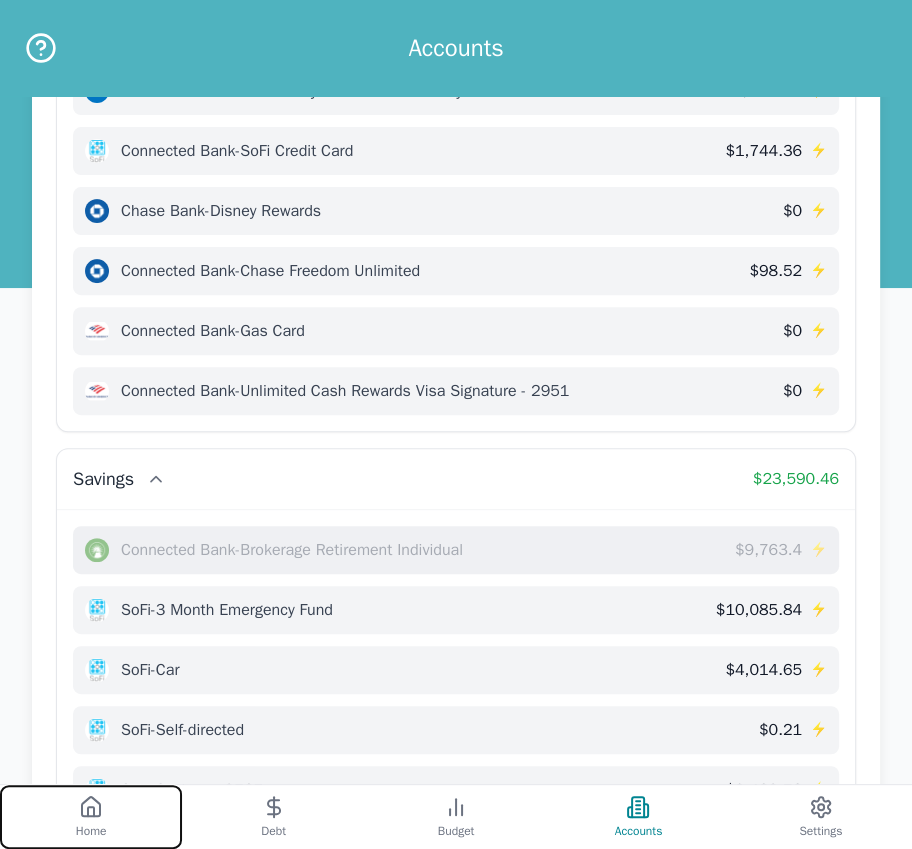 click on "Home" at bounding box center [91, 817] 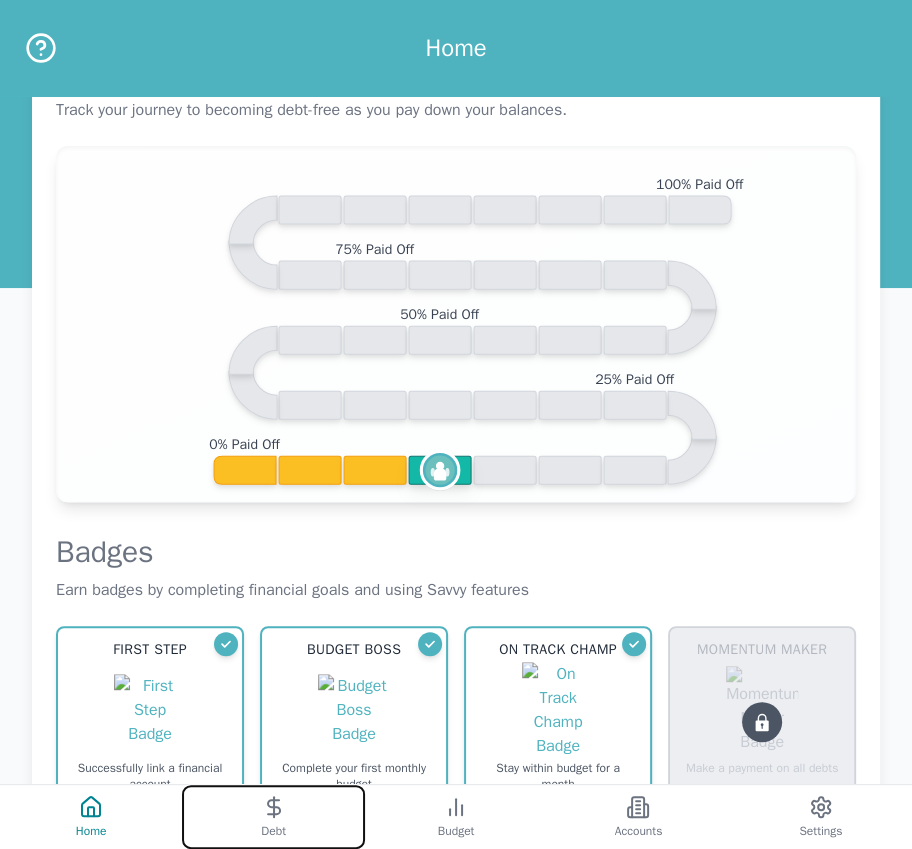 click 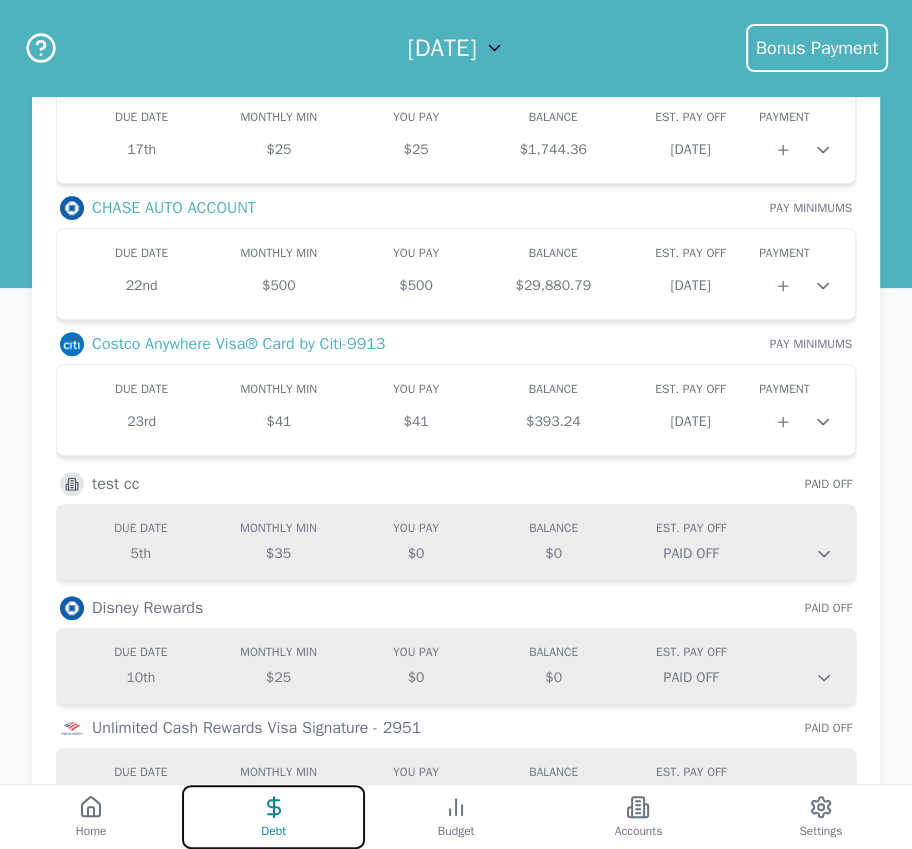 scroll, scrollTop: 0, scrollLeft: 0, axis: both 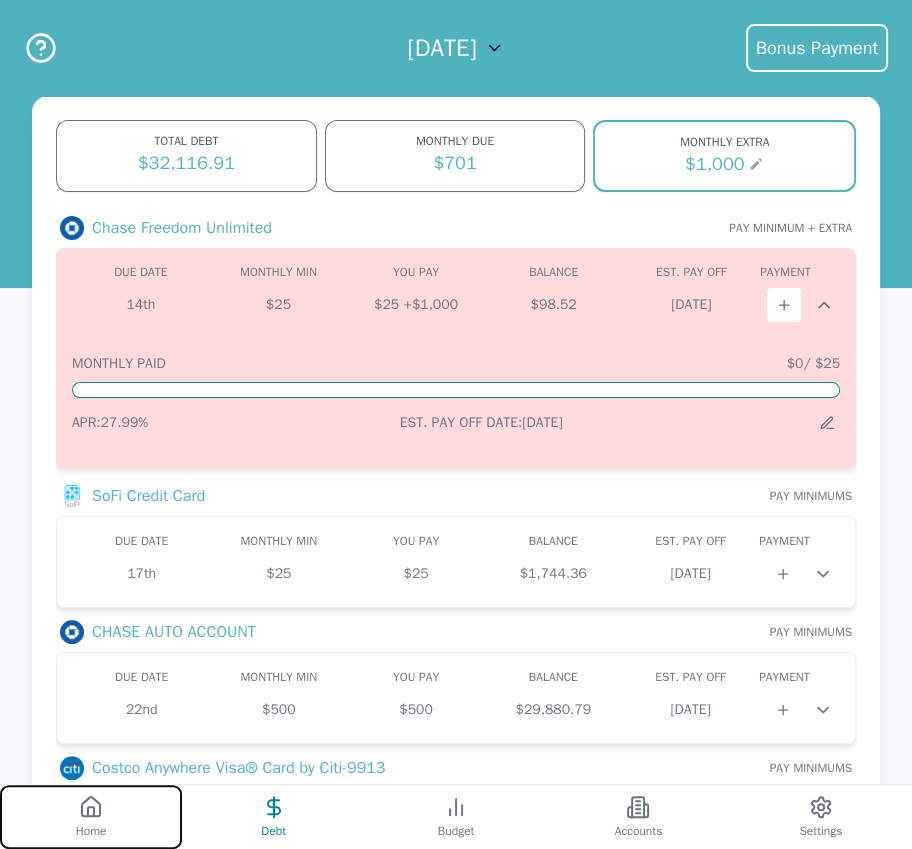 click on "Home" at bounding box center [91, 817] 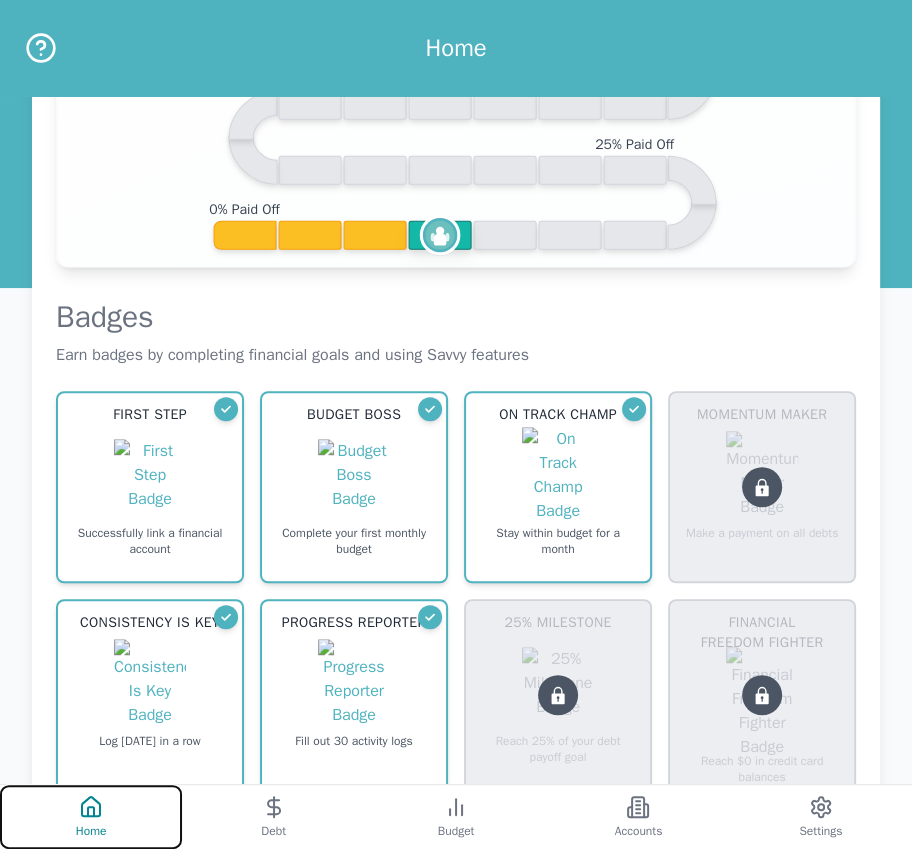 scroll, scrollTop: 955, scrollLeft: 0, axis: vertical 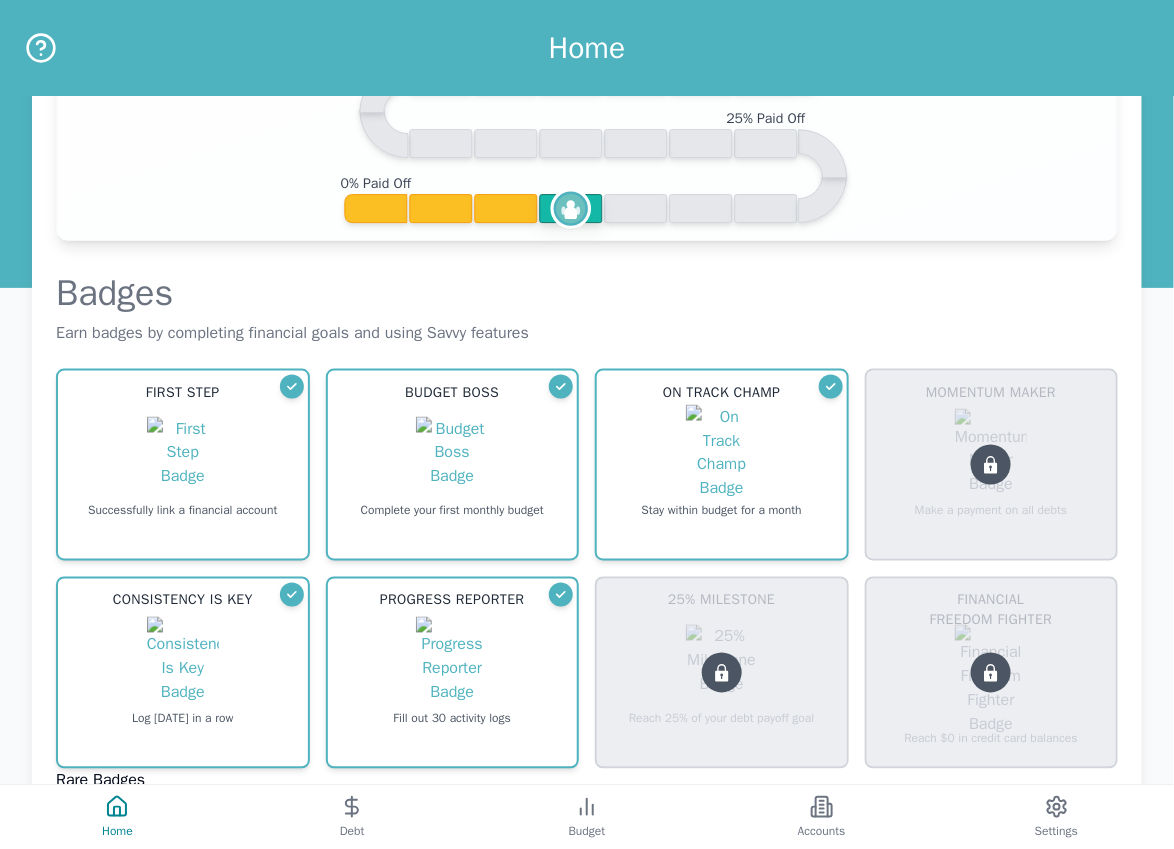 click on "Badges" at bounding box center [587, 293] 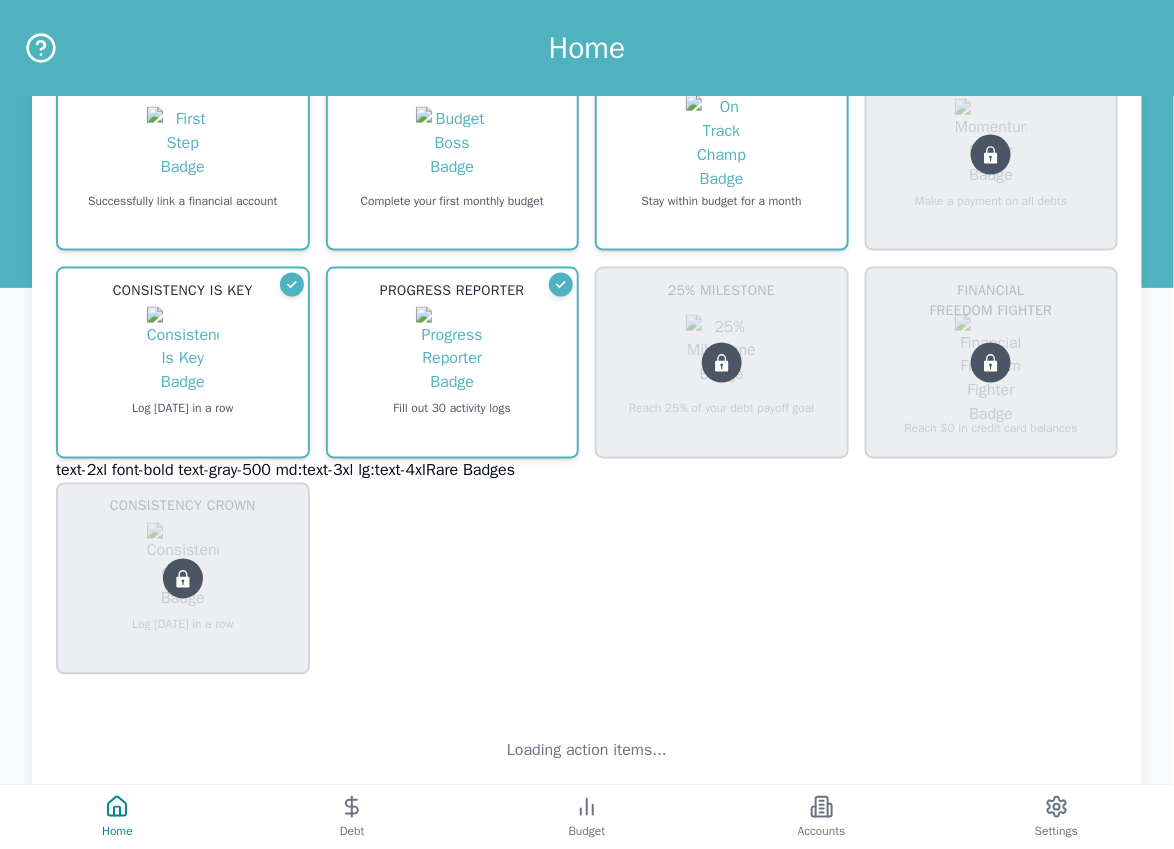 scroll, scrollTop: 929, scrollLeft: 0, axis: vertical 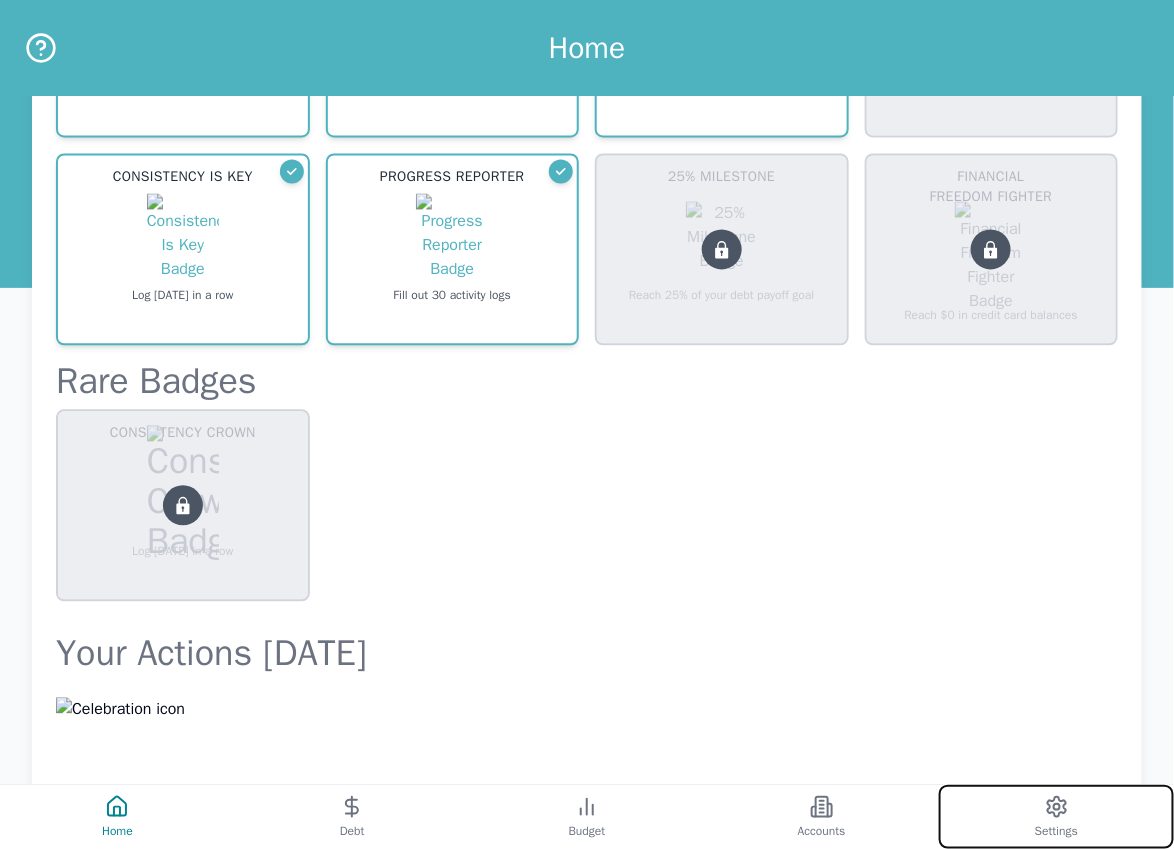 click on "Settings" at bounding box center [1056, 817] 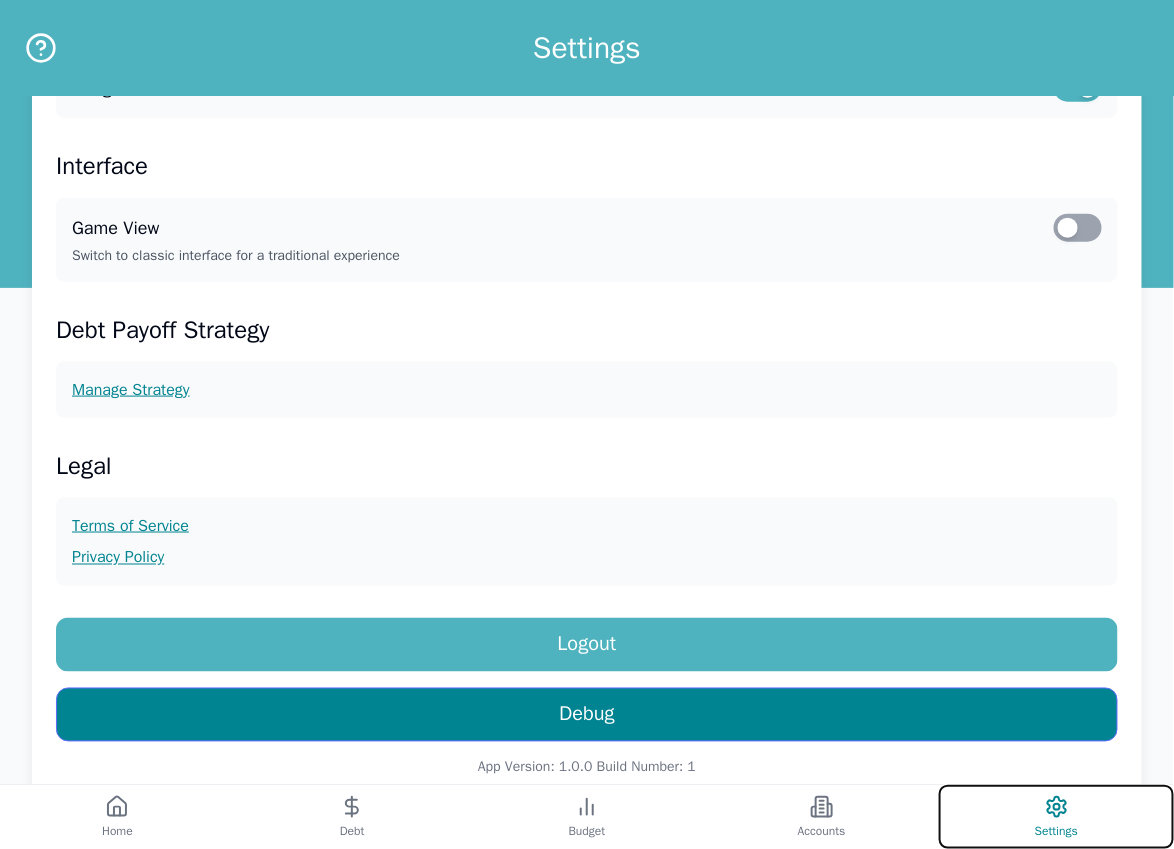 scroll, scrollTop: 594, scrollLeft: 0, axis: vertical 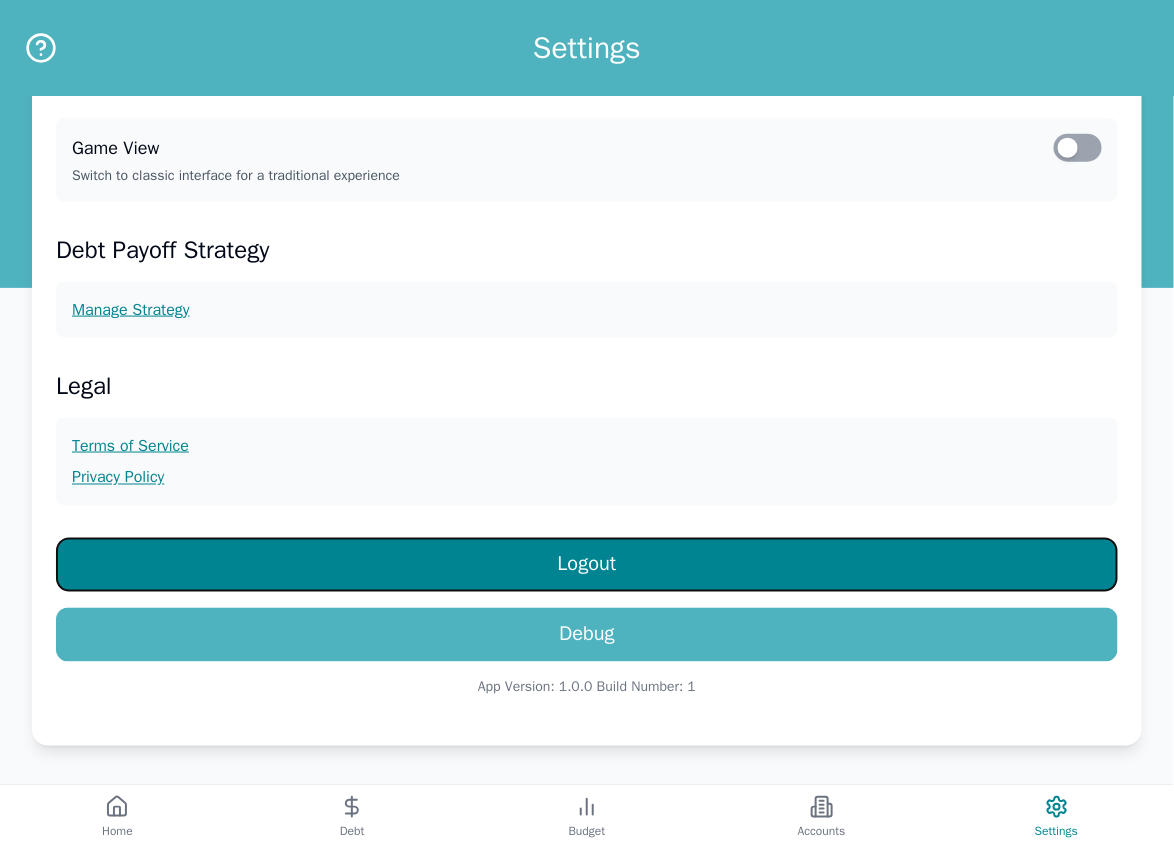click on "Logout" at bounding box center [587, 565] 